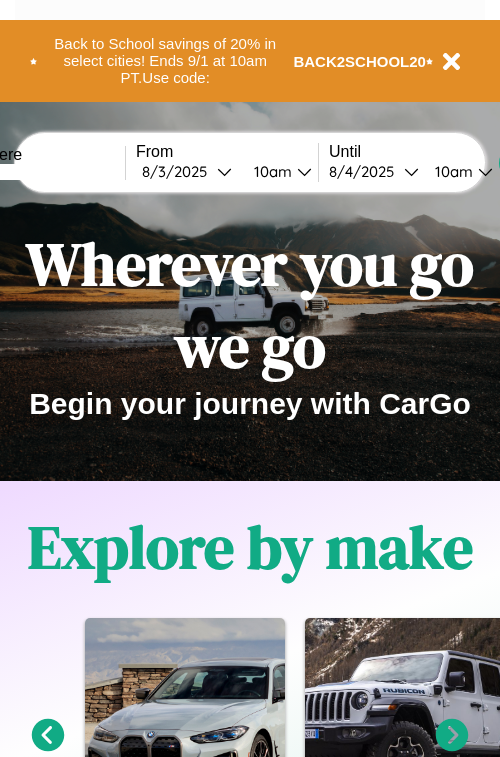 scroll, scrollTop: 0, scrollLeft: 0, axis: both 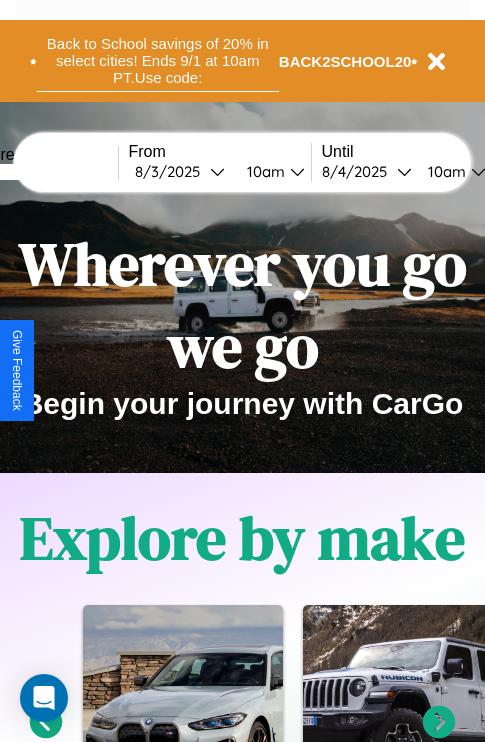 click on "Back to School savings of 20% in select cities! Ends 9/1 at 10am PT.  Use code:" at bounding box center [158, 61] 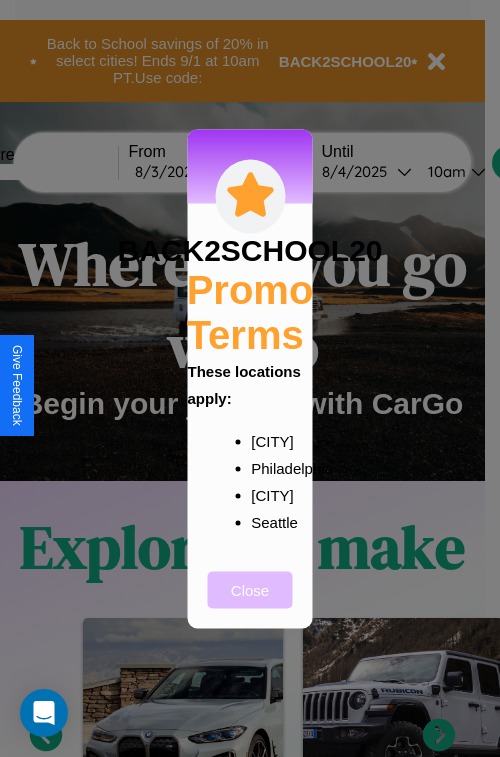 click on "Close" at bounding box center [250, 589] 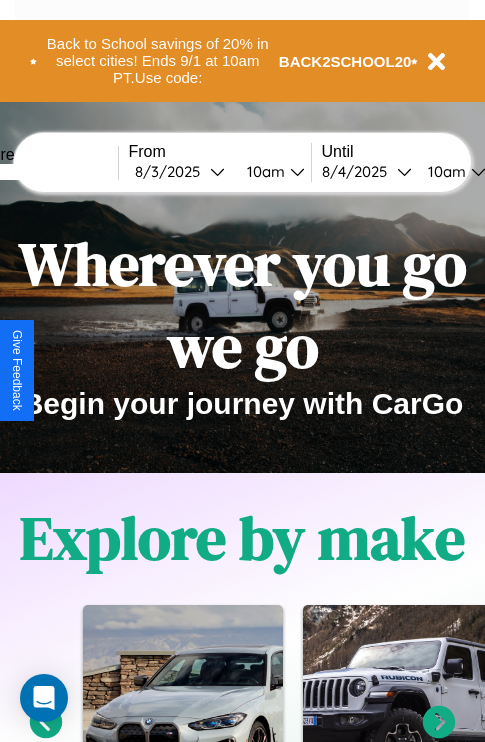 click at bounding box center [43, 172] 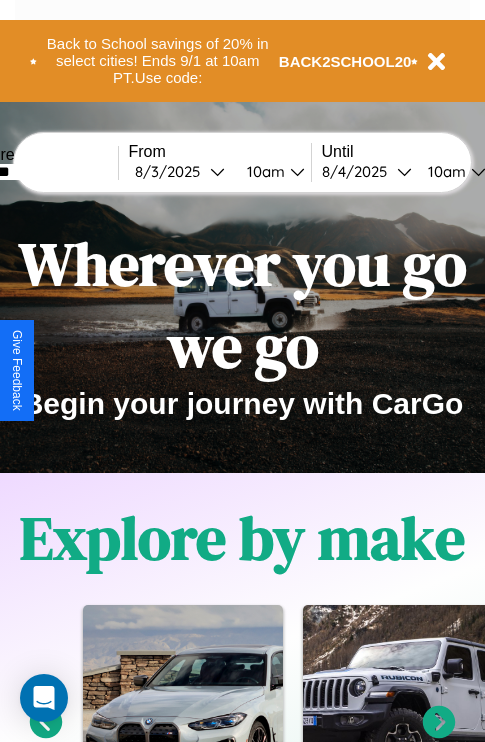 type on "*******" 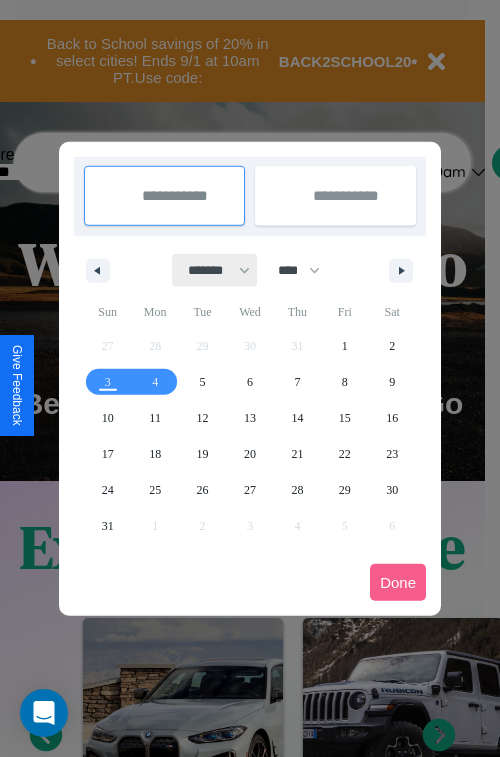 click on "******* ******** ***** ***** *** **** **** ****** ********* ******* ******** ********" at bounding box center (215, 270) 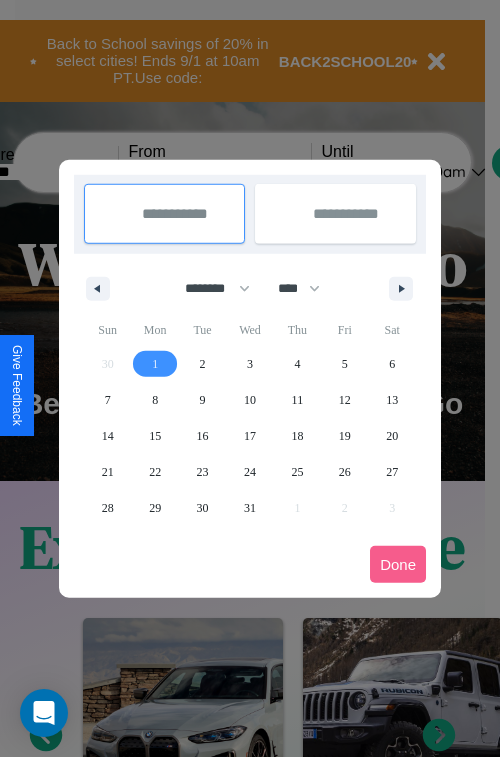 click on "1" at bounding box center (155, 364) 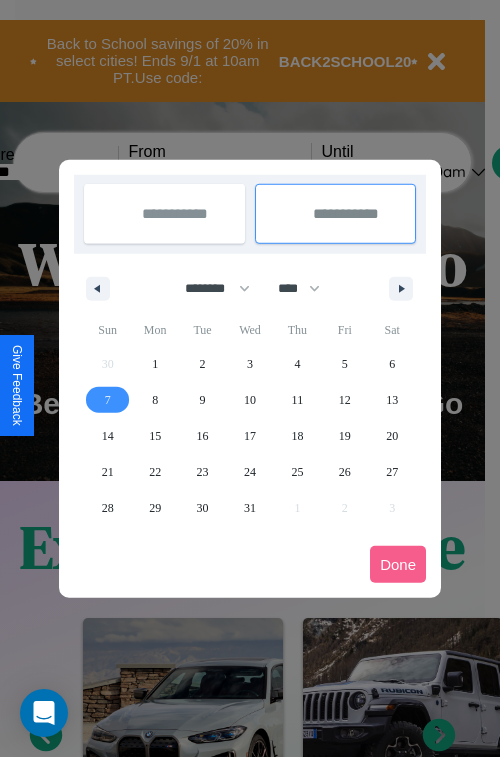 click on "7" at bounding box center [108, 400] 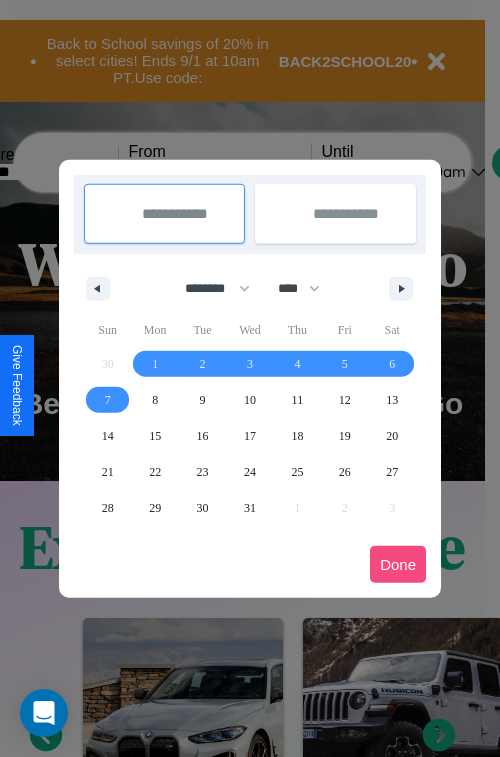 click on "Done" at bounding box center (398, 564) 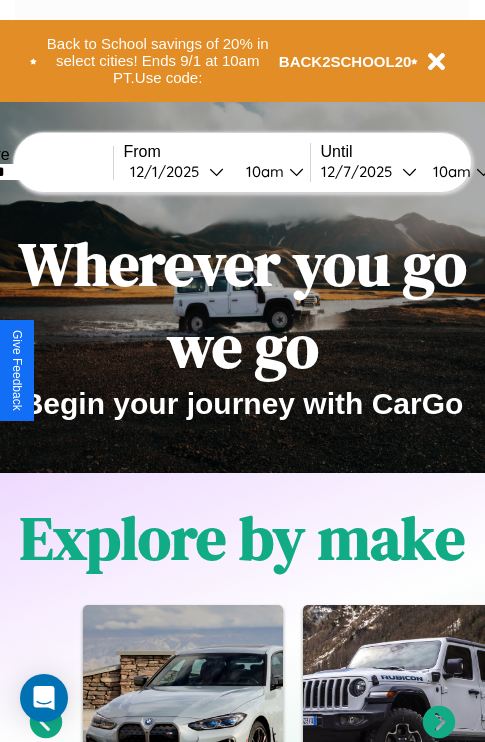 click on "10am" at bounding box center (262, 171) 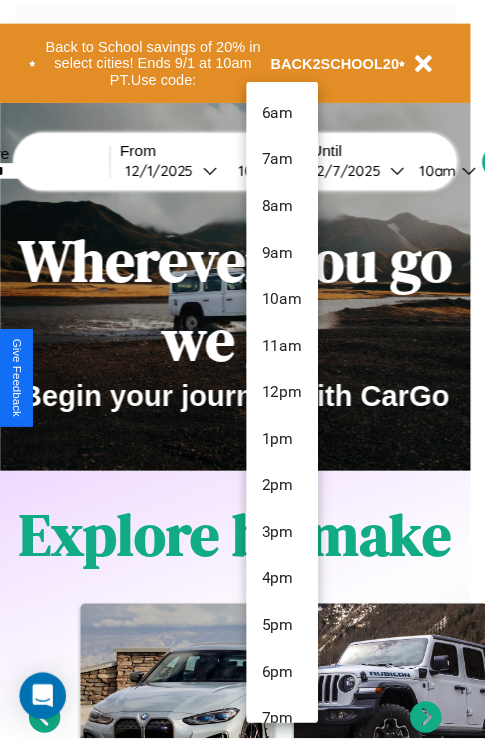 scroll, scrollTop: 211, scrollLeft: 0, axis: vertical 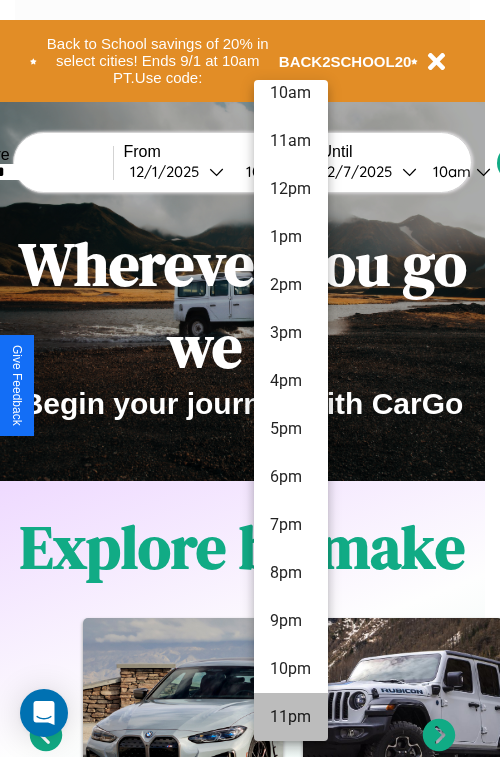 click on "11pm" at bounding box center [291, 717] 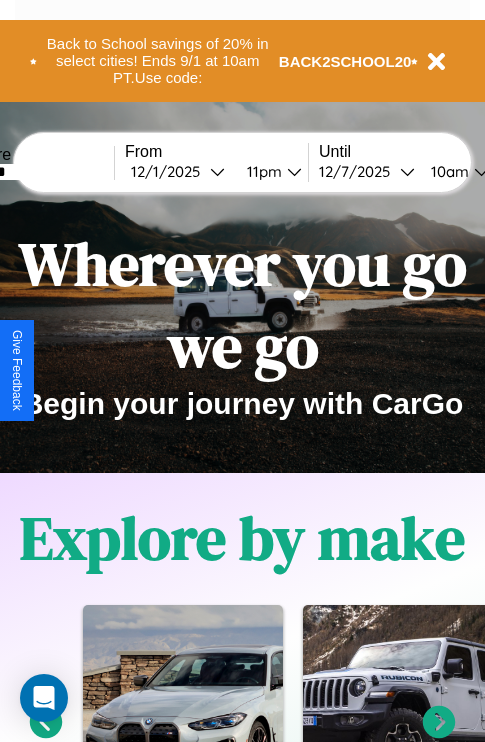 scroll, scrollTop: 0, scrollLeft: 71, axis: horizontal 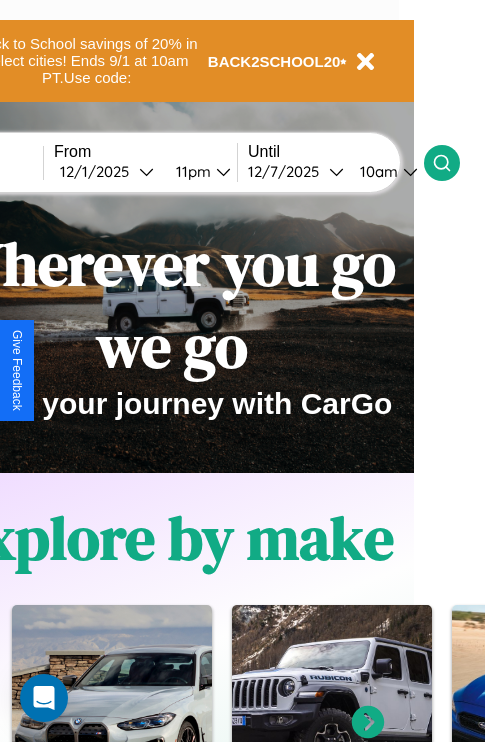 click 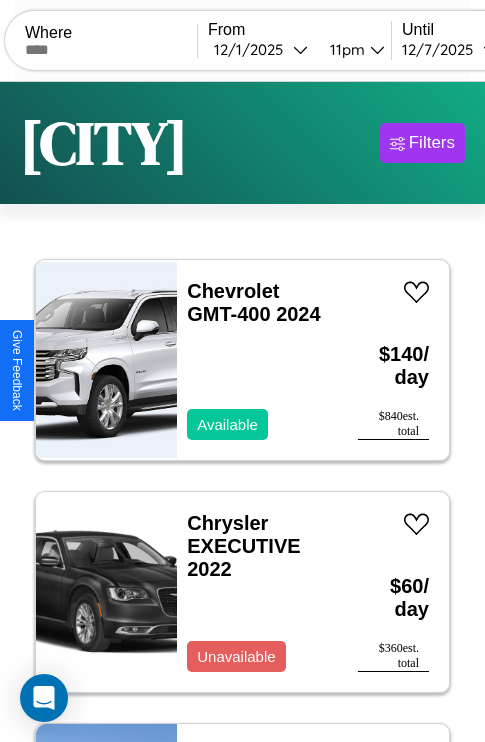scroll, scrollTop: 95, scrollLeft: 0, axis: vertical 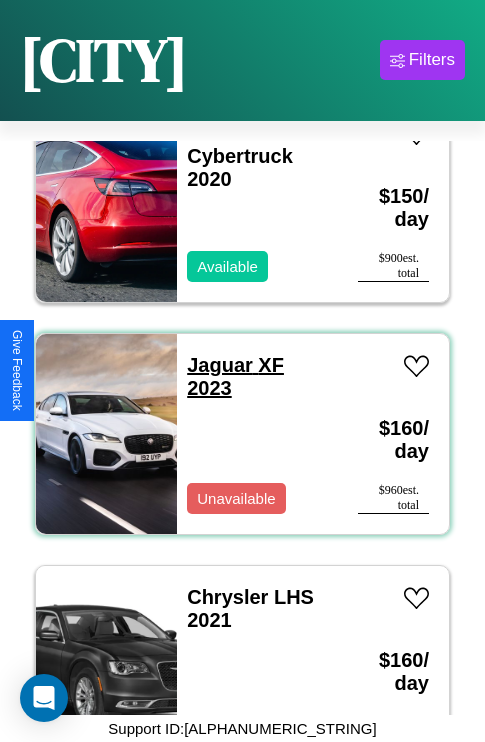click on "Jaguar   XF   2023" at bounding box center [235, 376] 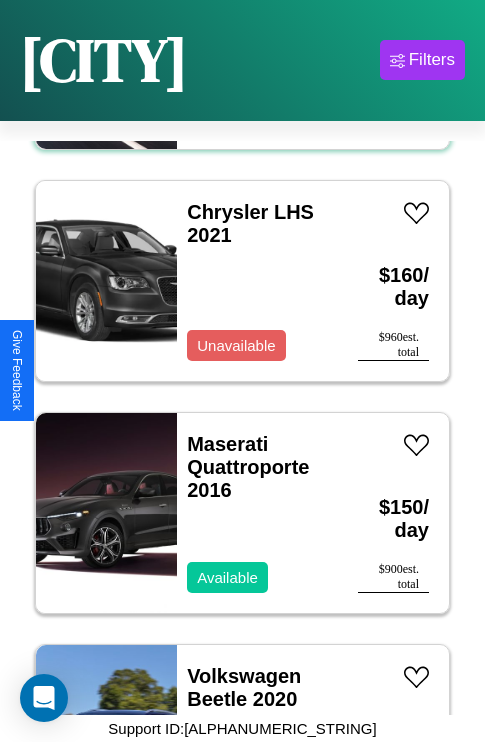scroll, scrollTop: 1699, scrollLeft: 0, axis: vertical 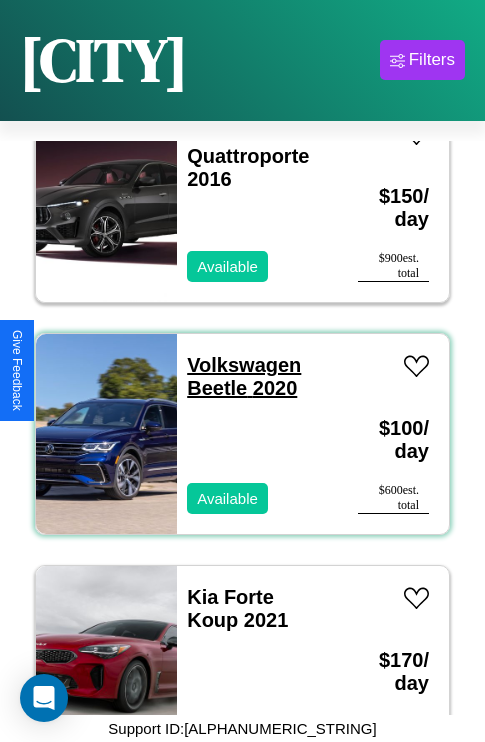 click on "Volkswagen   Beetle   2020" at bounding box center (244, 376) 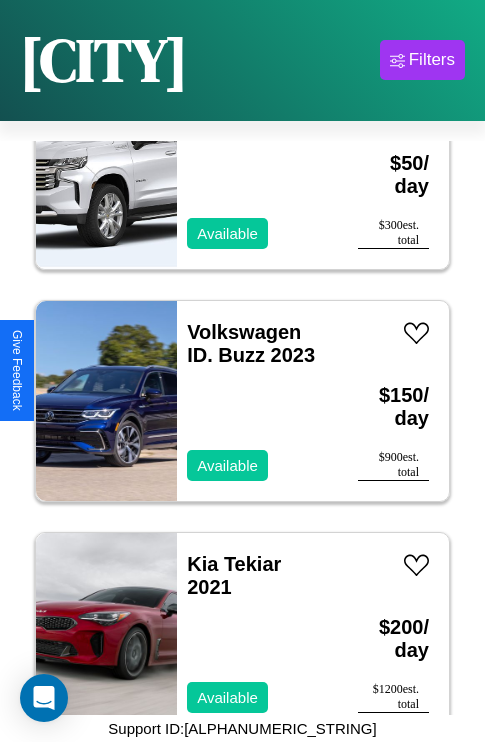 scroll, scrollTop: 6571, scrollLeft: 0, axis: vertical 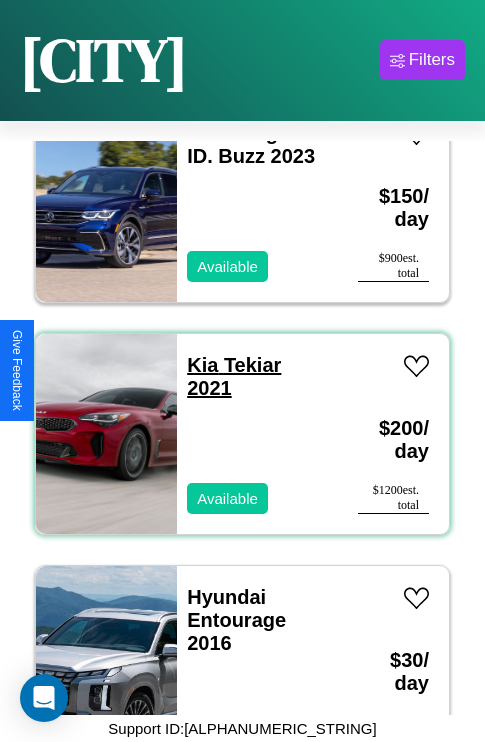 click on "Kia   Tekiar   2021" at bounding box center (234, 376) 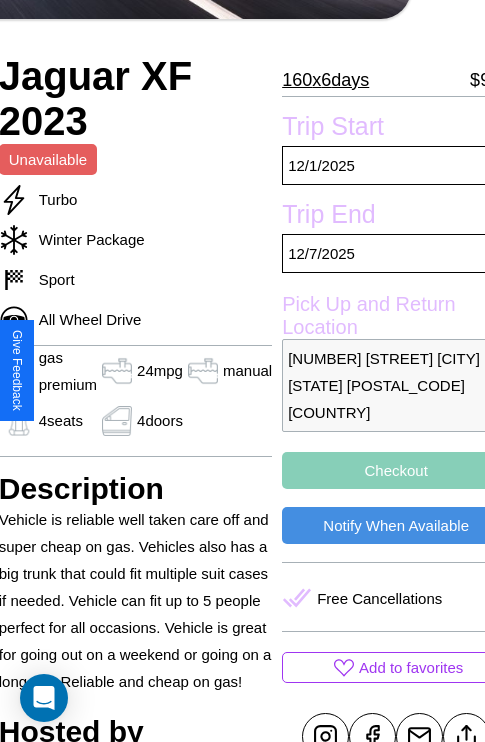 scroll, scrollTop: 526, scrollLeft: 91, axis: both 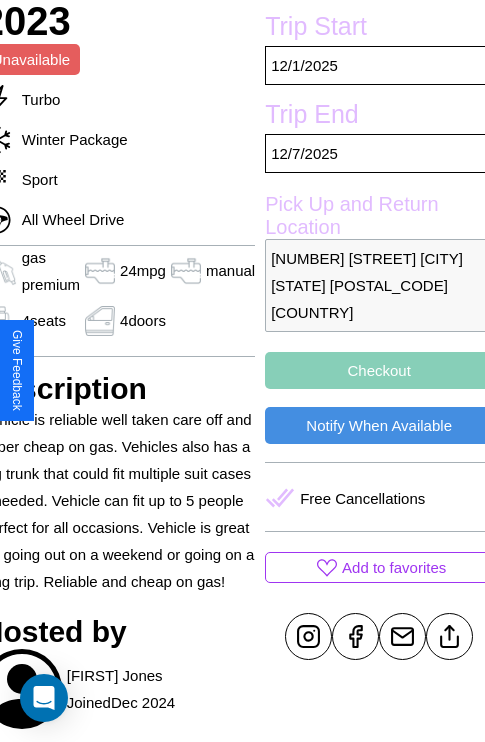 click on "Checkout" at bounding box center [379, 370] 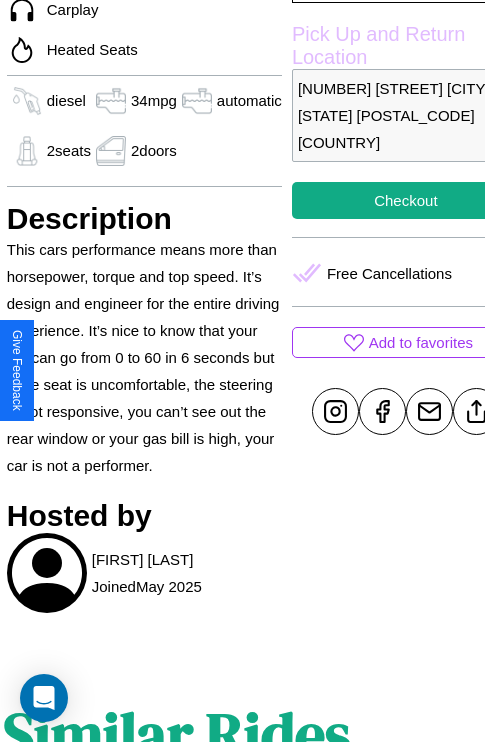scroll, scrollTop: 709, scrollLeft: 68, axis: both 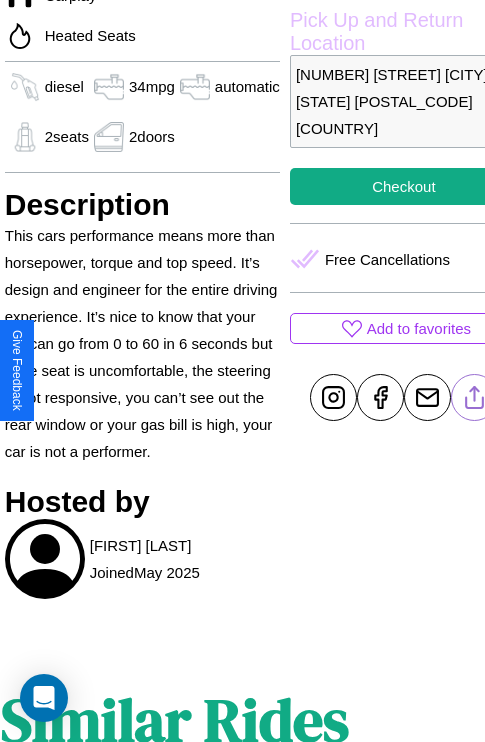 click 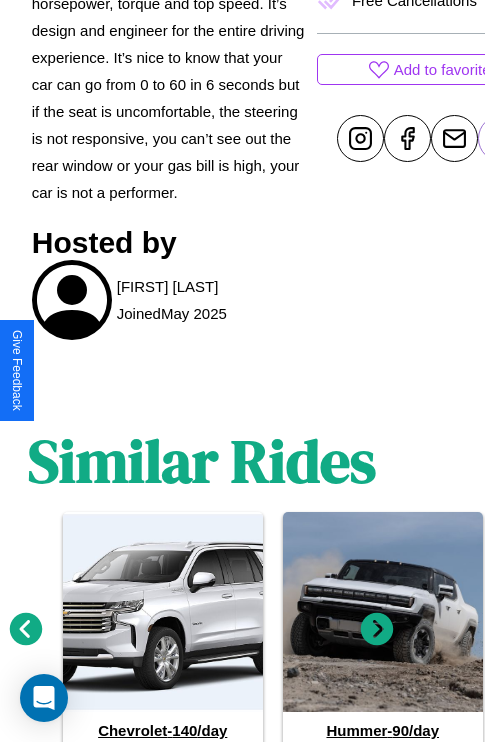scroll, scrollTop: 1069, scrollLeft: 30, axis: both 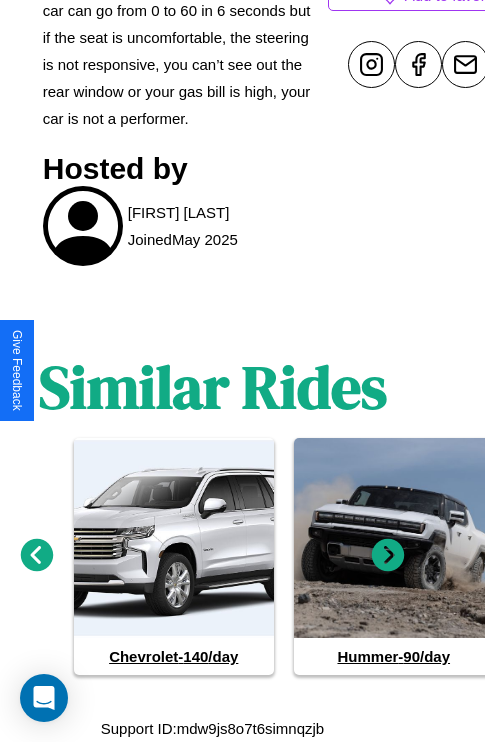 click 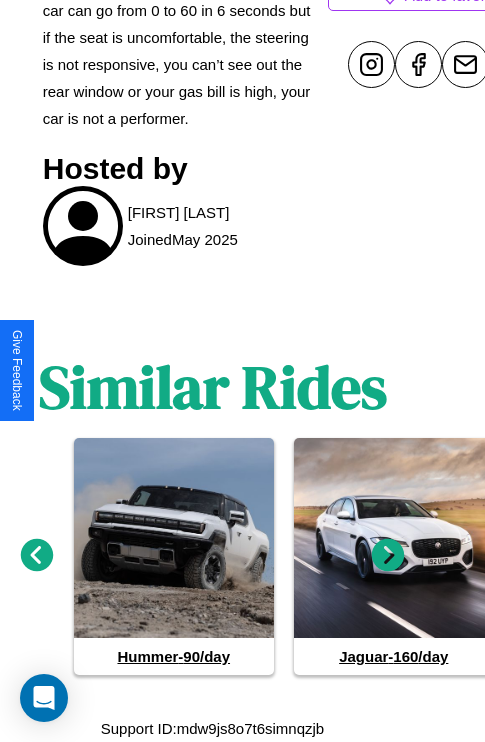 click 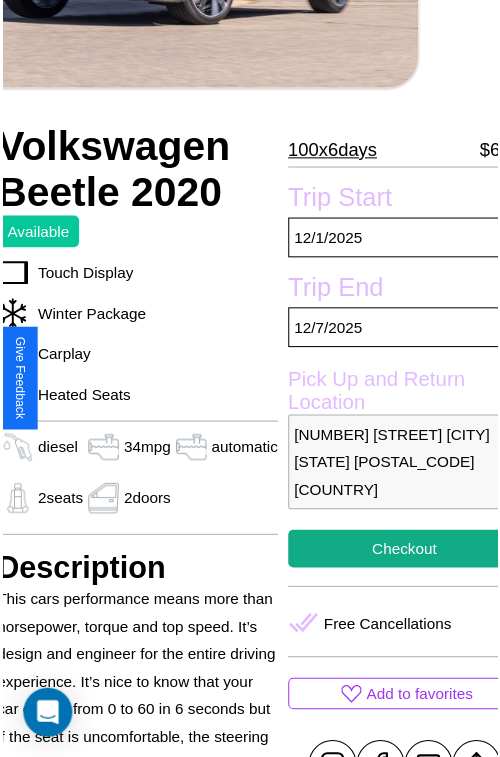 scroll, scrollTop: 220, scrollLeft: 88, axis: both 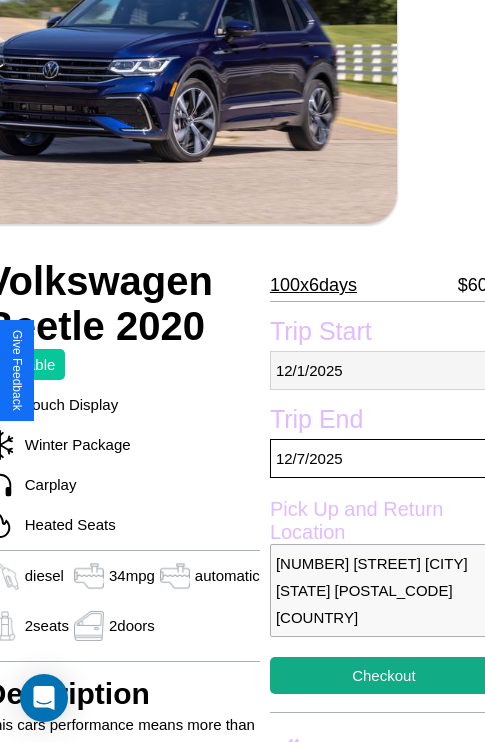 click on "12 / 1 / 2025" at bounding box center (384, 370) 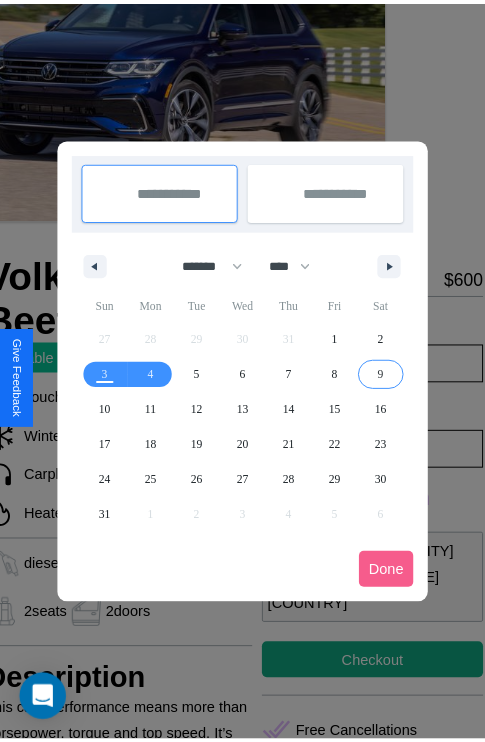 scroll, scrollTop: 0, scrollLeft: 88, axis: horizontal 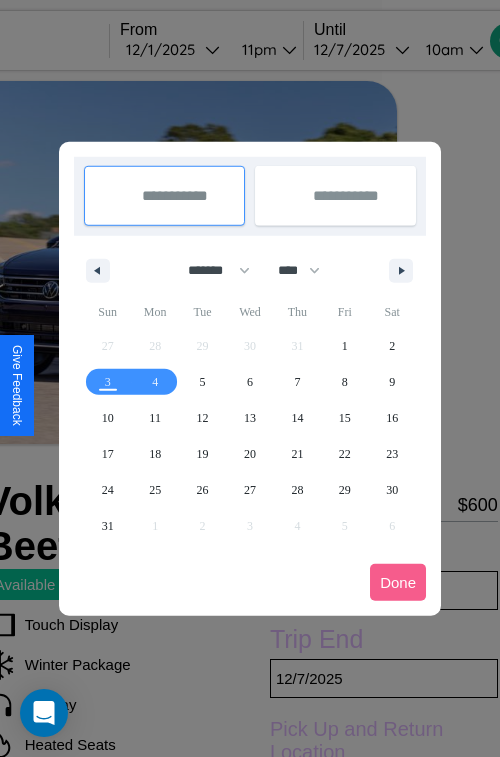 click at bounding box center (250, 378) 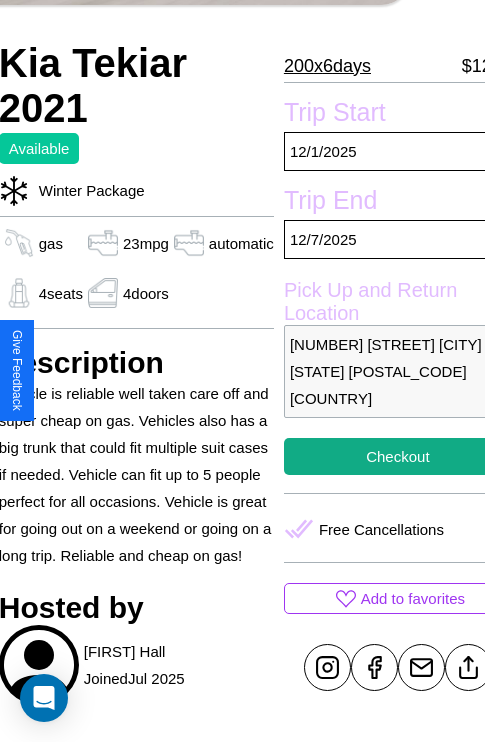 scroll, scrollTop: 499, scrollLeft: 84, axis: both 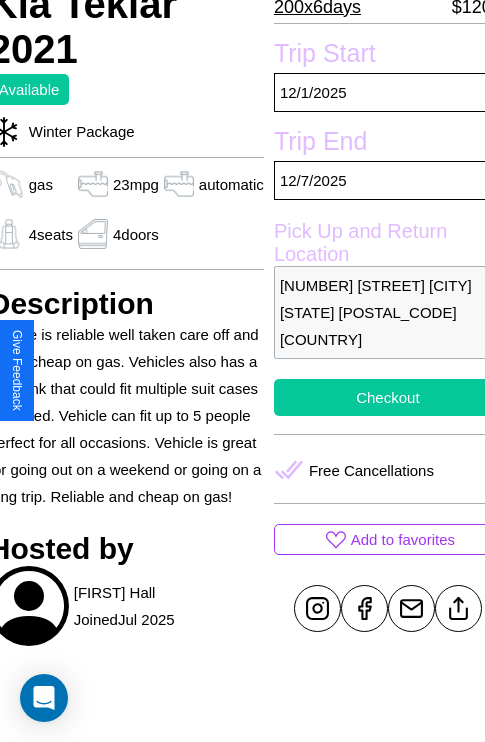 click on "Checkout" at bounding box center (388, 397) 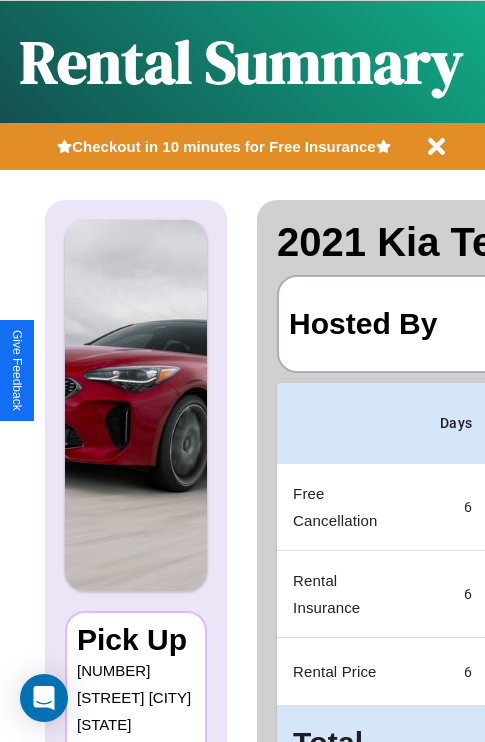 scroll, scrollTop: 0, scrollLeft: 378, axis: horizontal 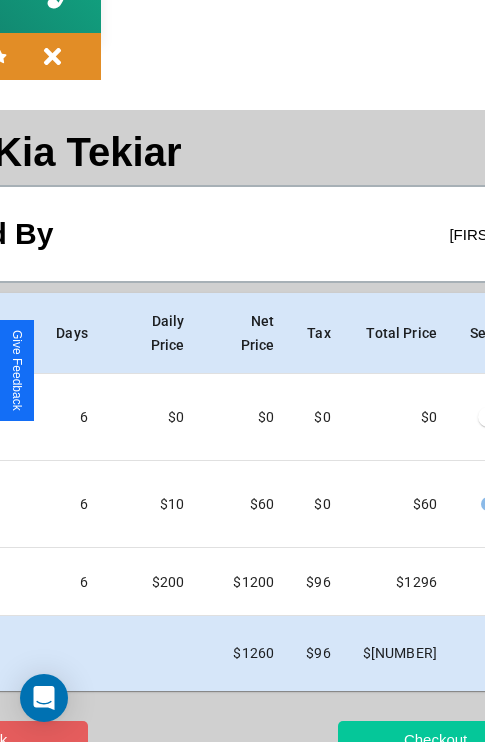click on "Checkout" at bounding box center [435, 739] 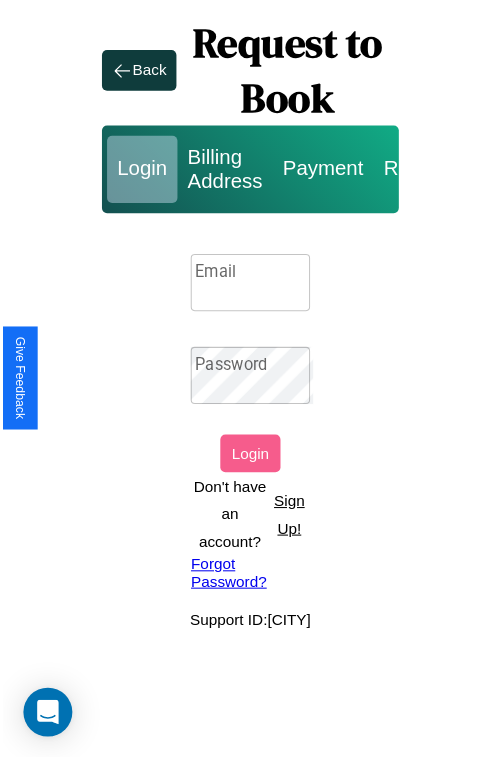 scroll, scrollTop: 0, scrollLeft: 0, axis: both 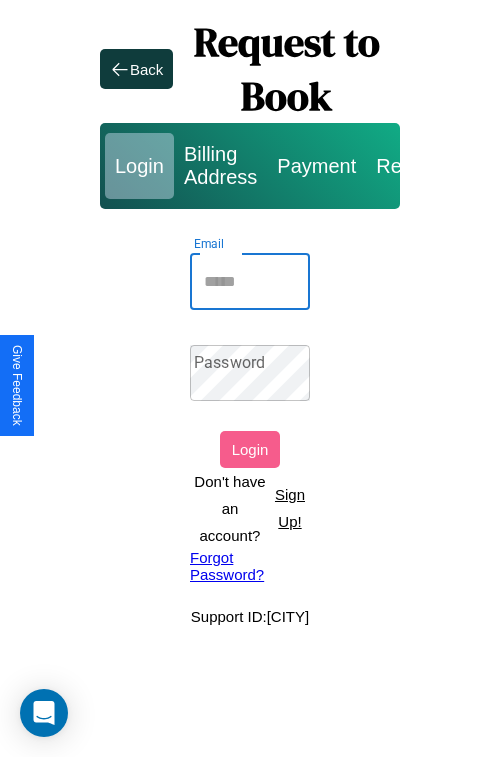 click on "Email" at bounding box center [250, 282] 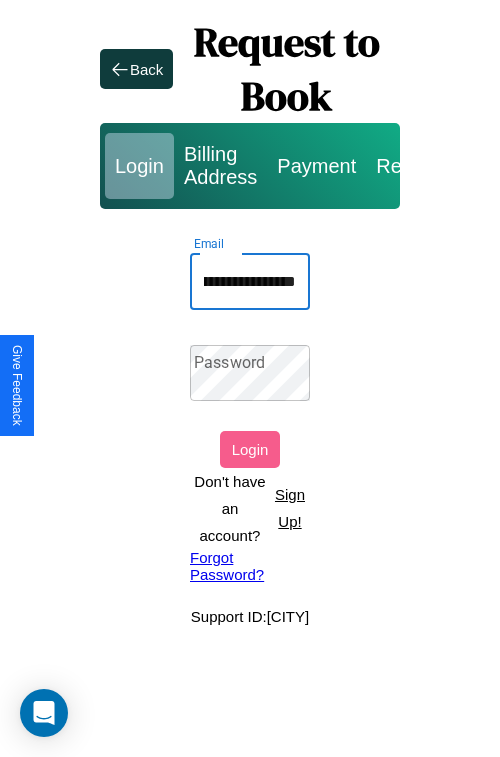scroll, scrollTop: 0, scrollLeft: 88, axis: horizontal 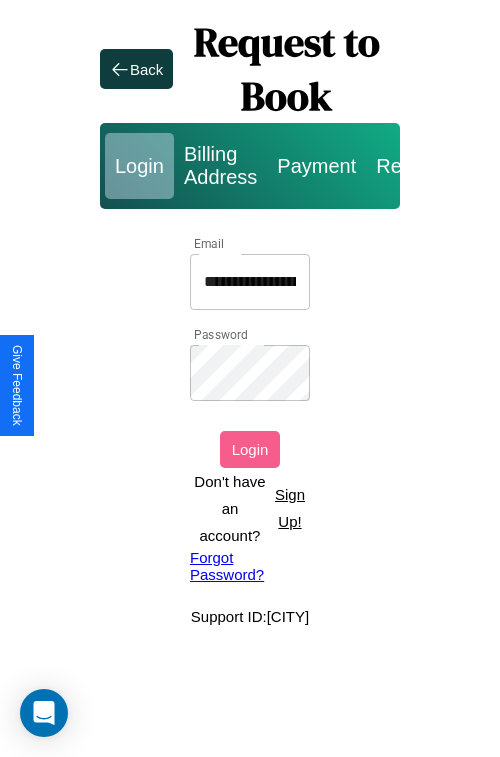 click on "Login" at bounding box center (250, 449) 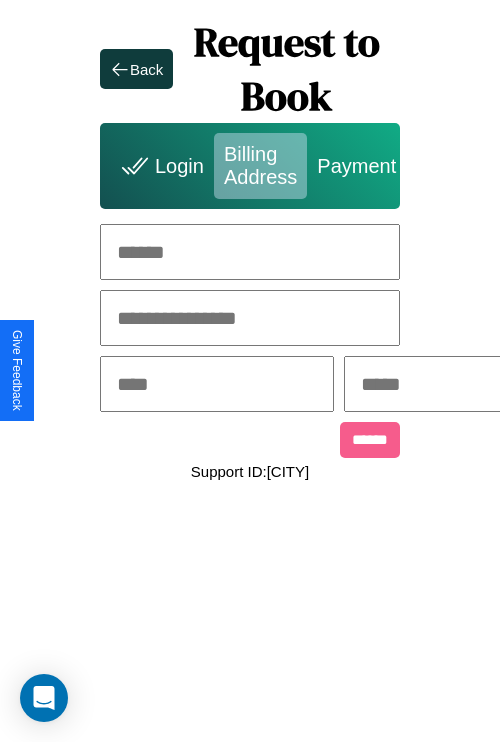 click at bounding box center [250, 252] 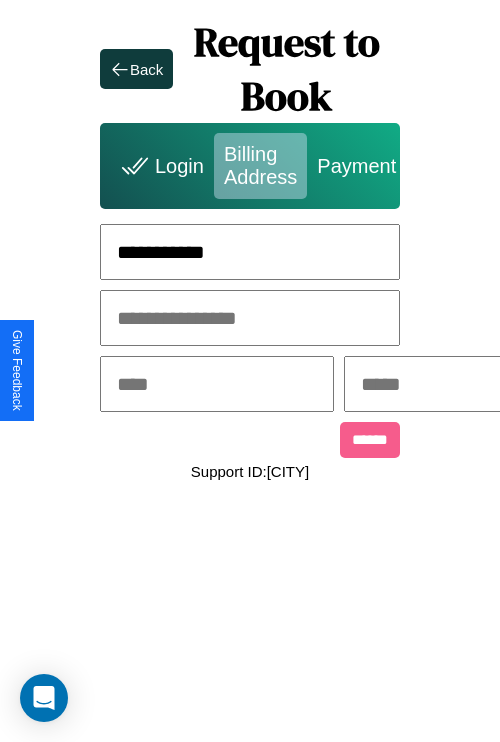 type on "**********" 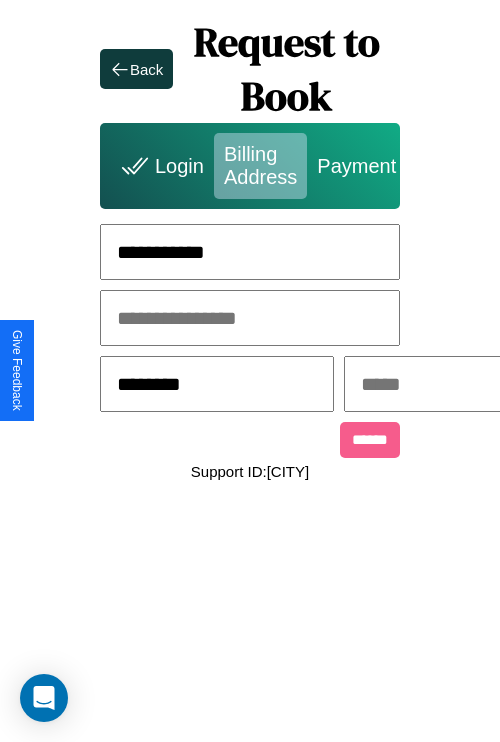 type on "********" 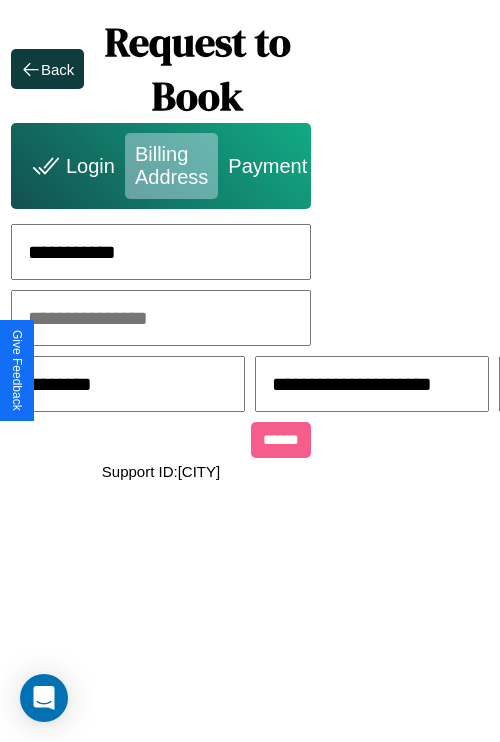 scroll, scrollTop: 0, scrollLeft: 517, axis: horizontal 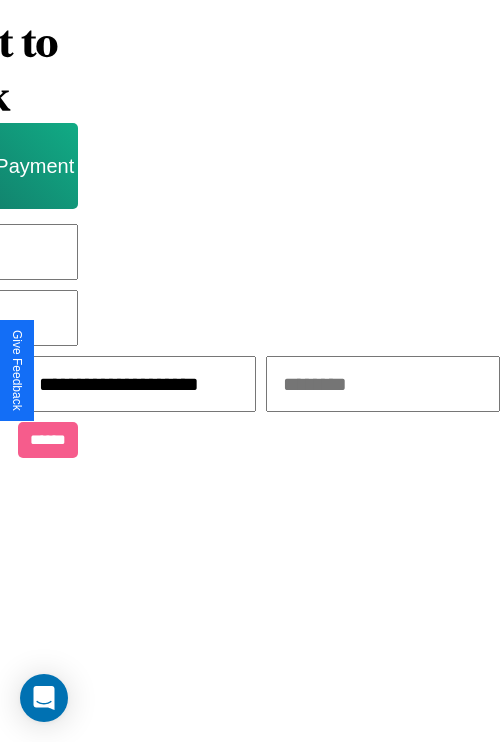 type on "**********" 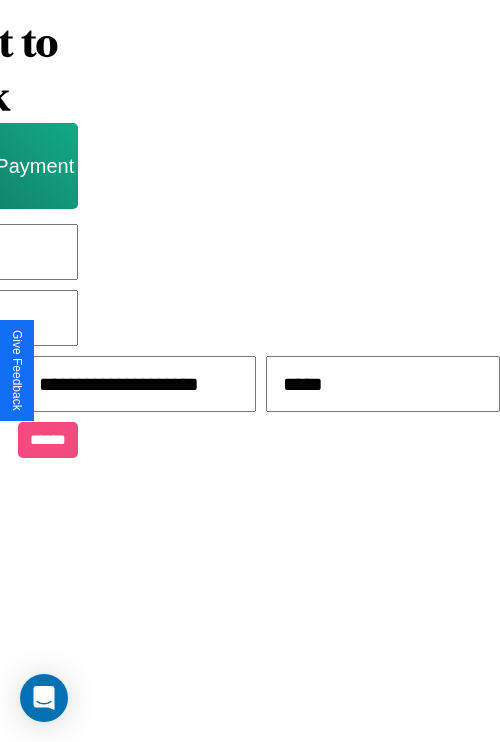 type on "*****" 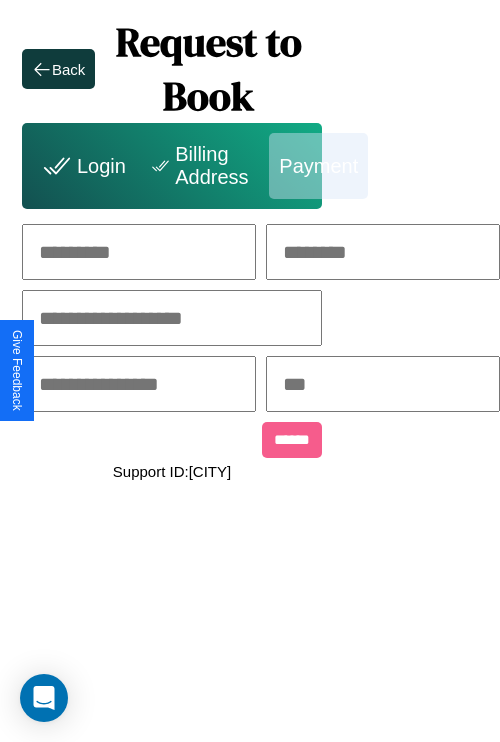 click at bounding box center [139, 252] 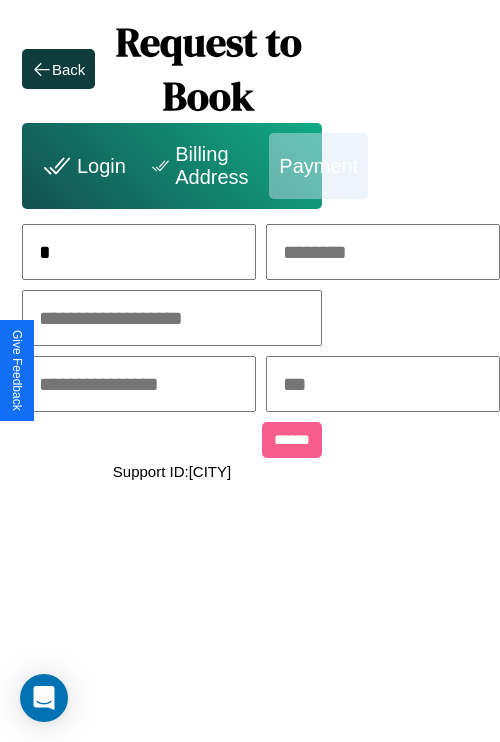 scroll, scrollTop: 0, scrollLeft: 131, axis: horizontal 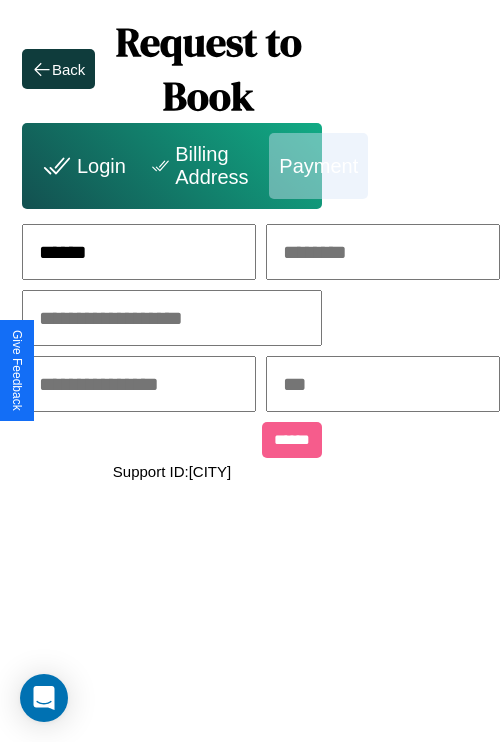 type on "******" 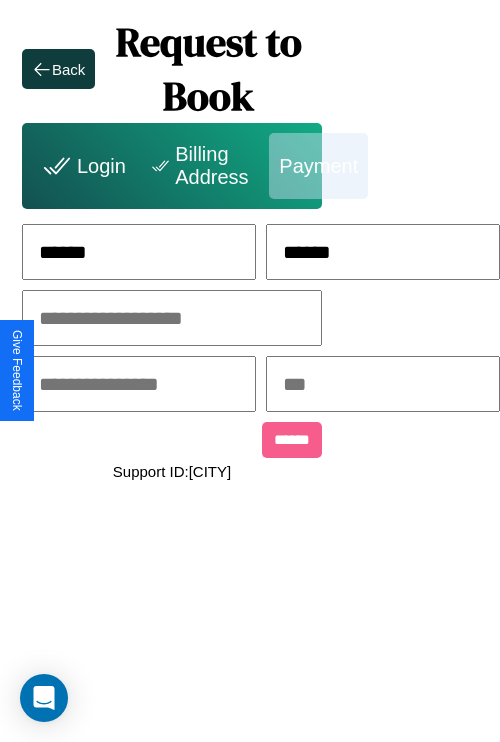 type on "******" 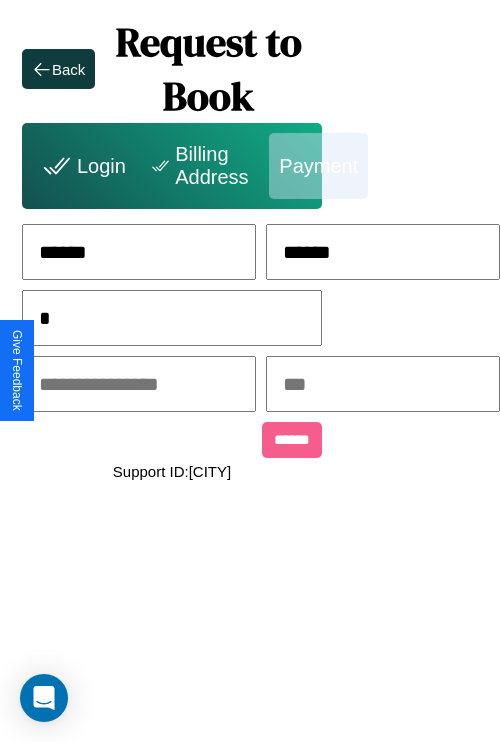 scroll, scrollTop: 0, scrollLeft: 128, axis: horizontal 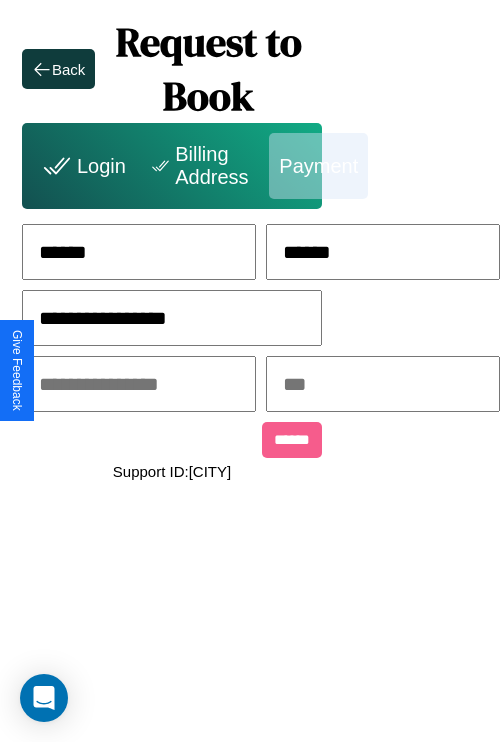 type on "**********" 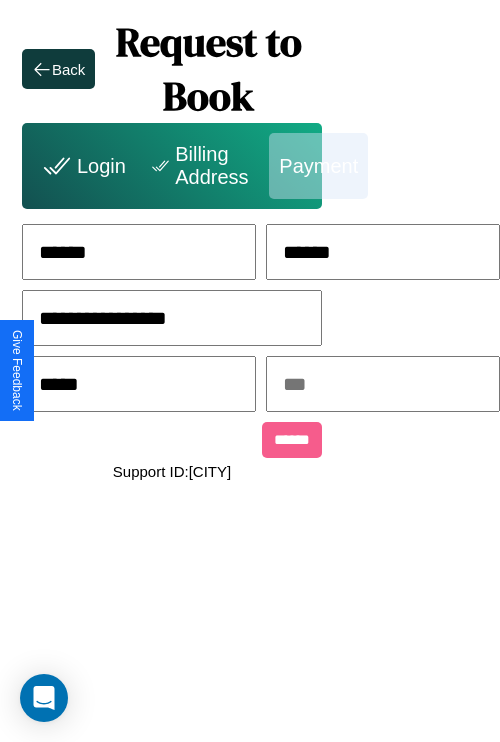 type on "*****" 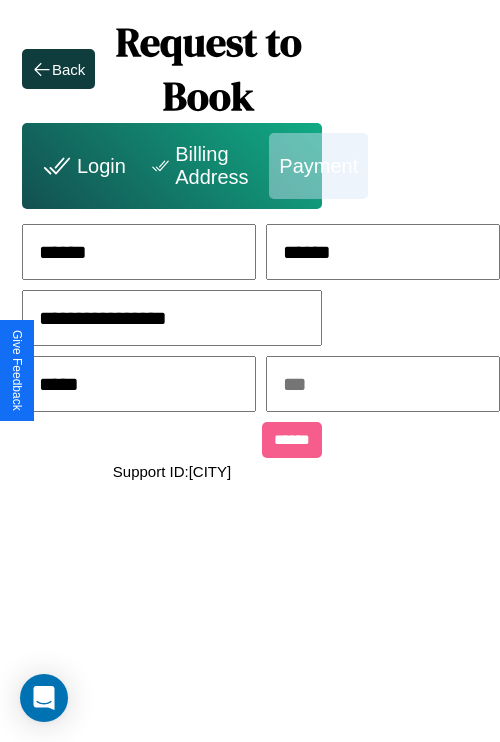 click at bounding box center (383, 384) 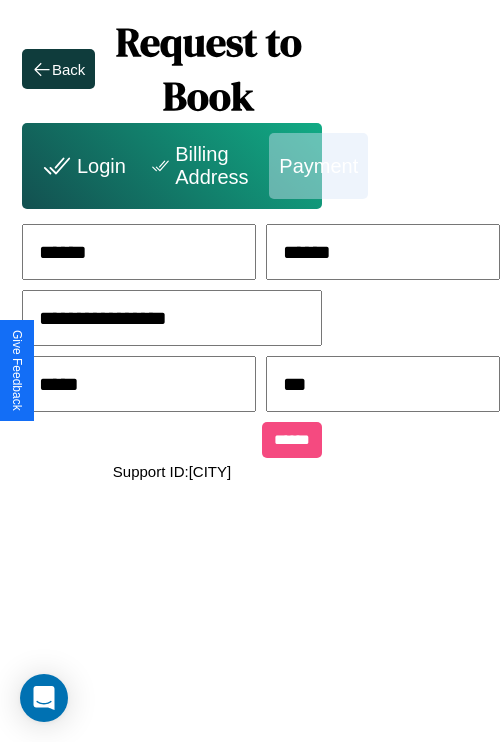 type on "***" 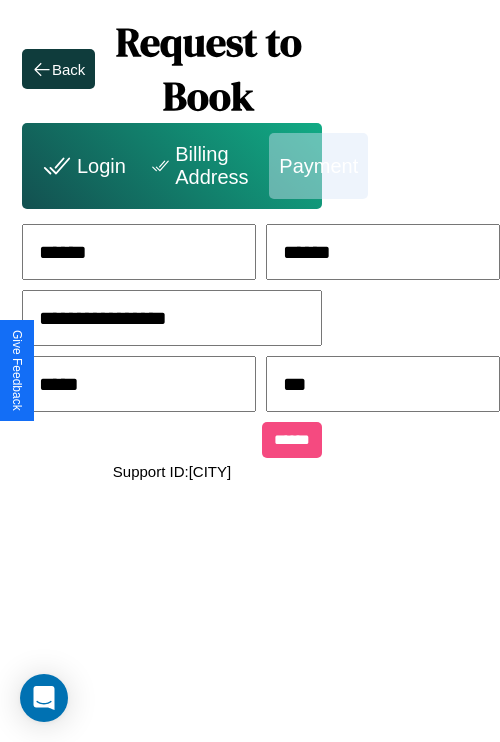 click on "******" at bounding box center [292, 440] 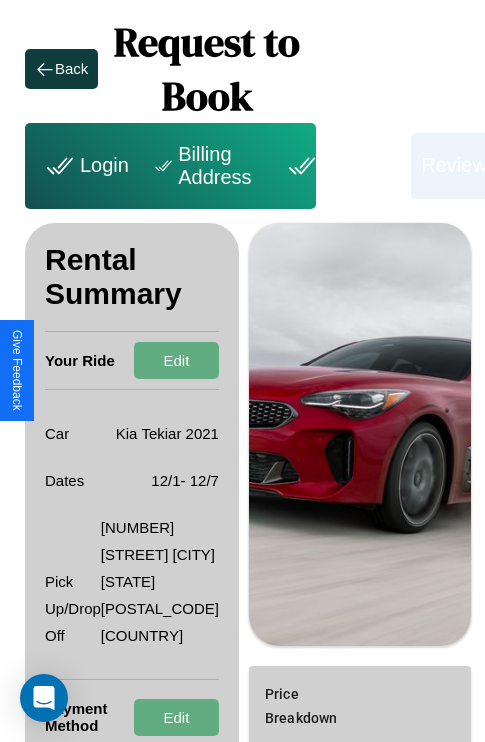 scroll, scrollTop: 328, scrollLeft: 72, axis: both 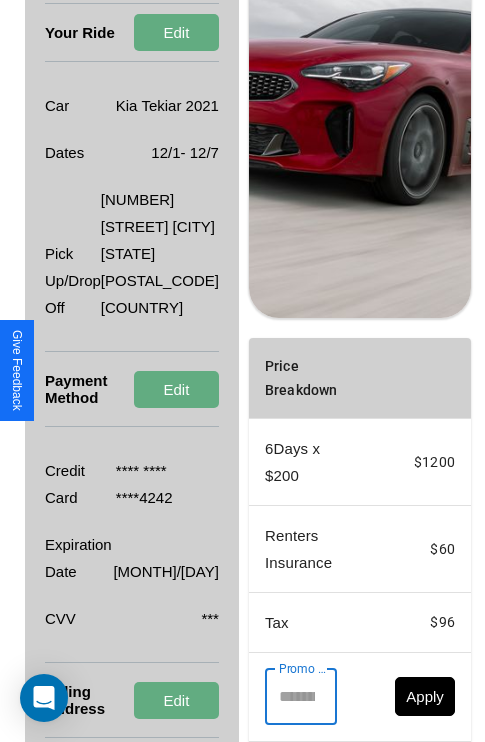 click on "Promo Code" at bounding box center [290, 697] 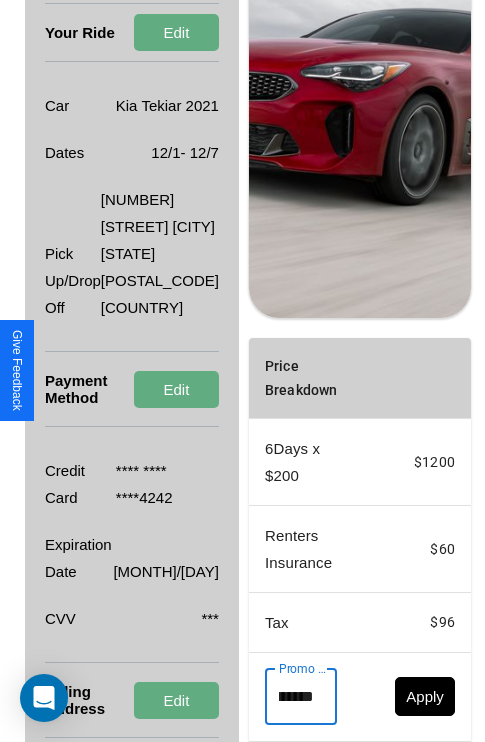 scroll, scrollTop: 0, scrollLeft: 96, axis: horizontal 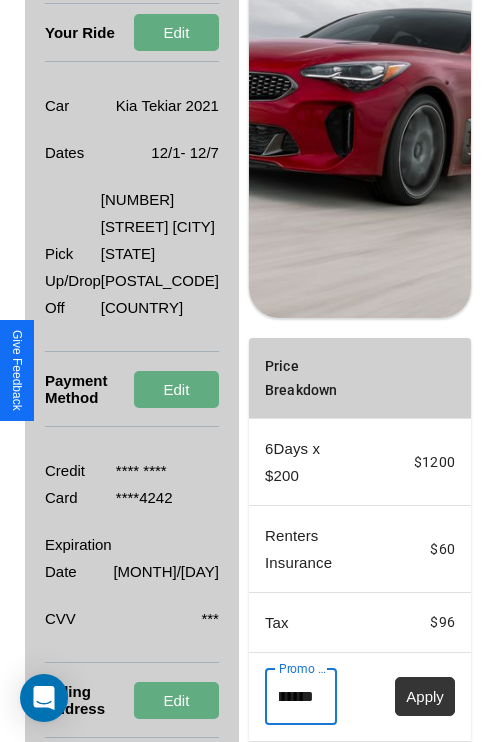 type on "**********" 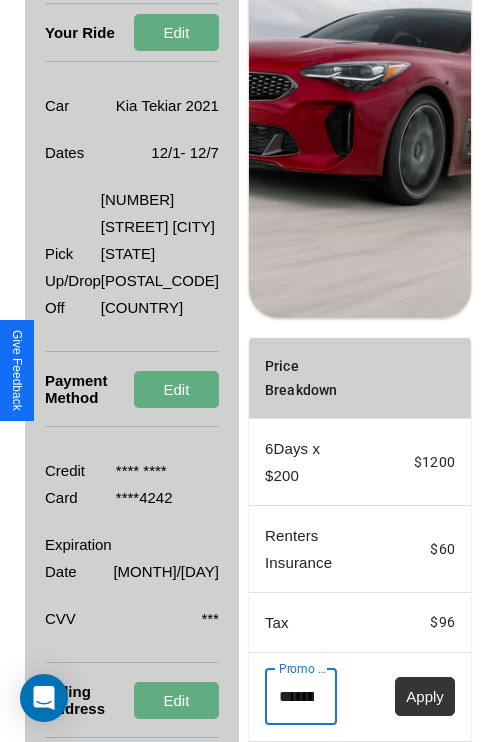 click on "Apply" at bounding box center (425, 696) 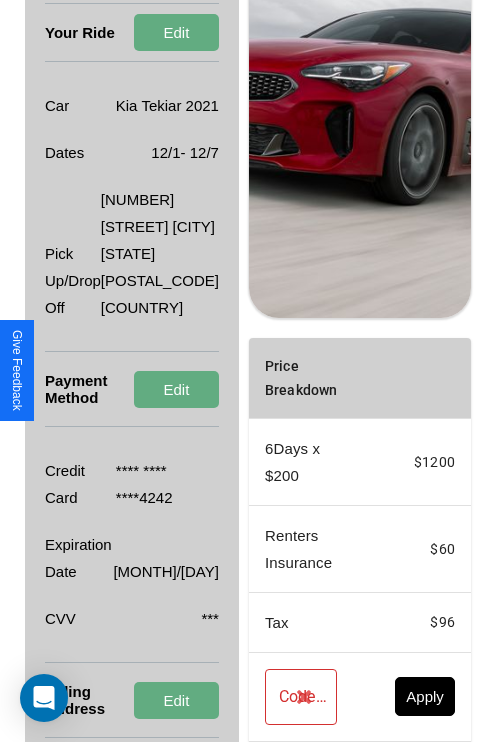 scroll, scrollTop: 0, scrollLeft: 72, axis: horizontal 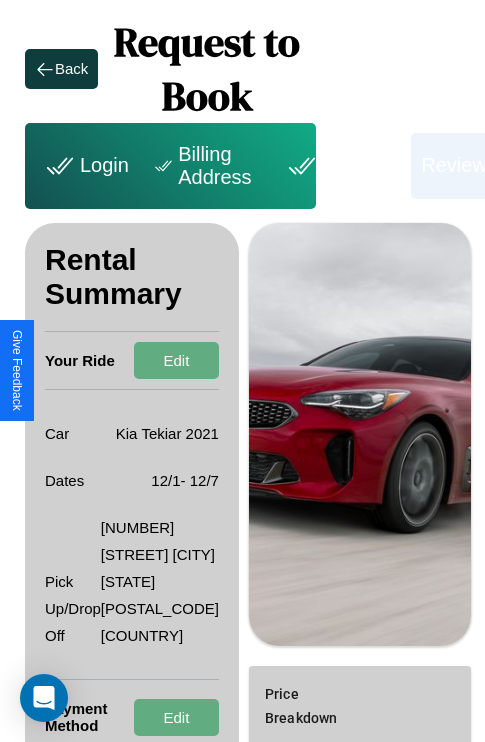 click on "Payment" at bounding box center [341, 166] 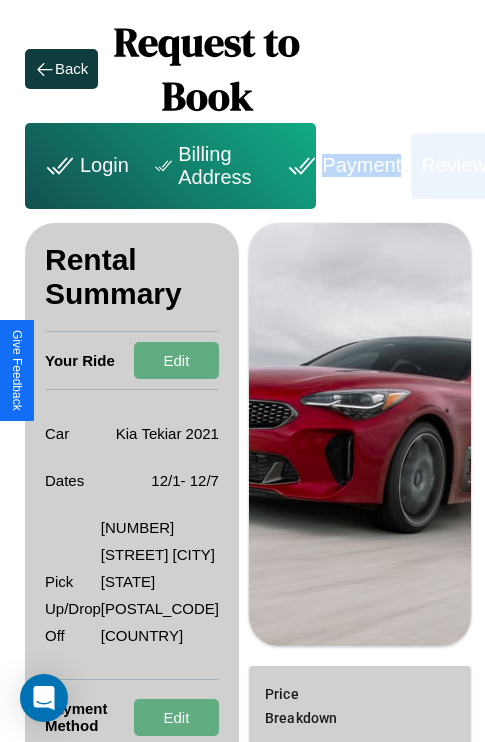 click on "Payment" at bounding box center [341, 166] 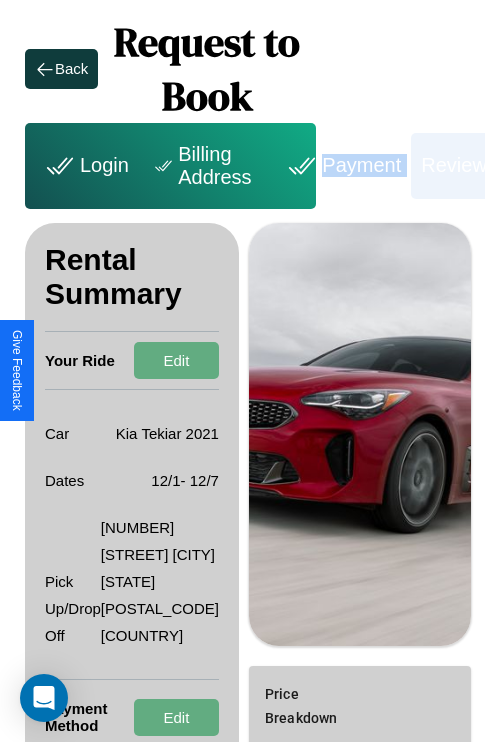 click on "Payment" at bounding box center [341, 166] 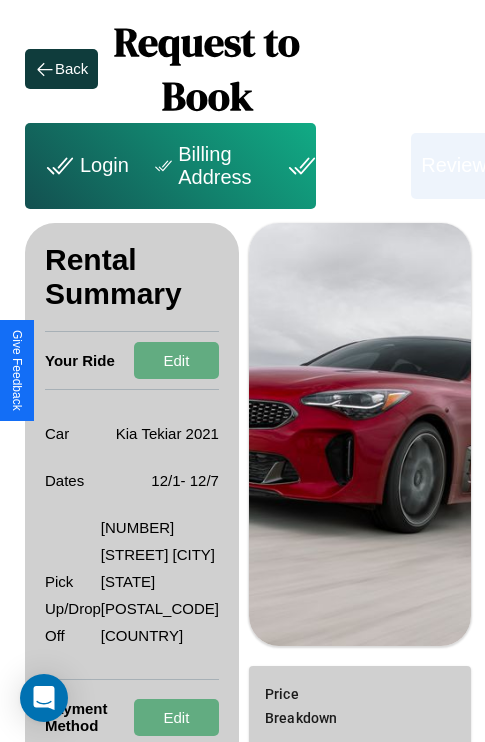 click on "Payment" at bounding box center [341, 166] 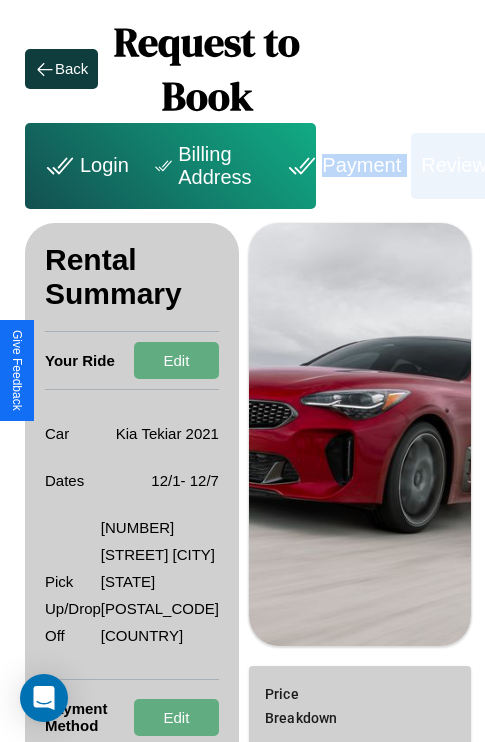 click on "Payment" at bounding box center [341, 166] 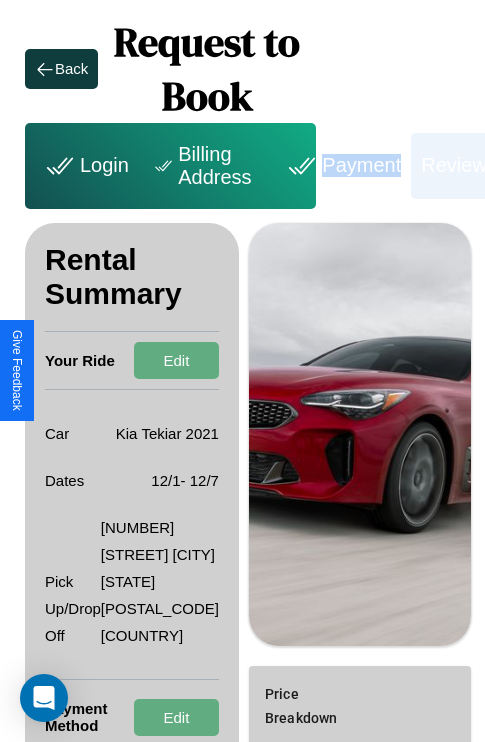 click on "Payment" at bounding box center [341, 166] 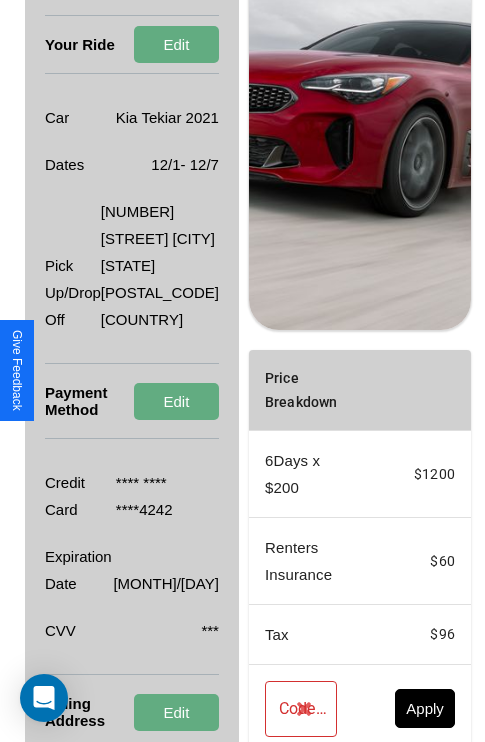 scroll, scrollTop: 482, scrollLeft: 72, axis: both 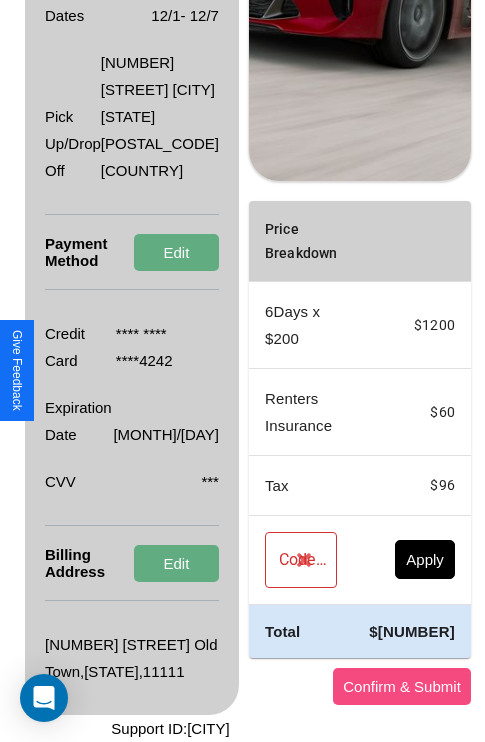 click on "Confirm & Submit" at bounding box center (402, 686) 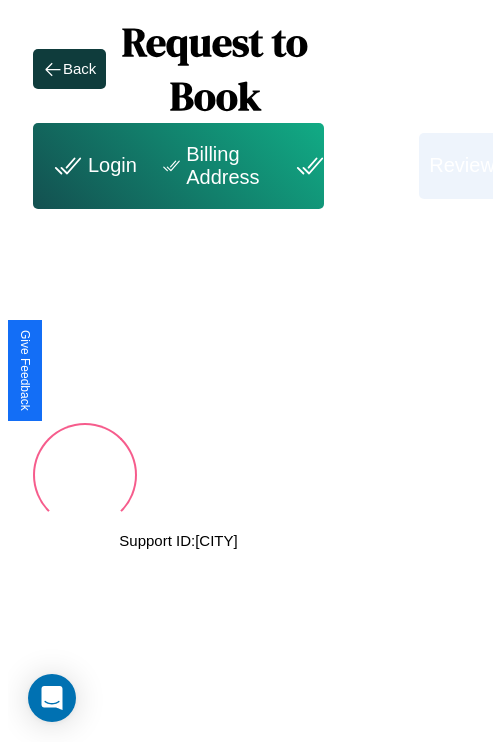 scroll, scrollTop: 0, scrollLeft: 72, axis: horizontal 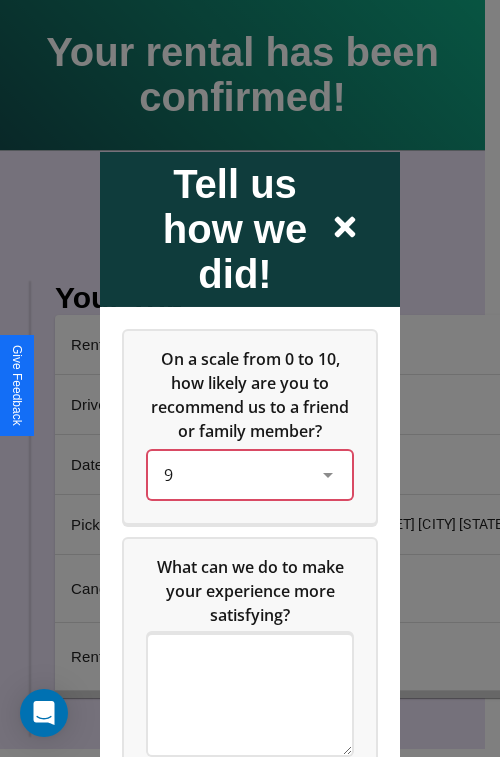 click on "9" at bounding box center [234, 474] 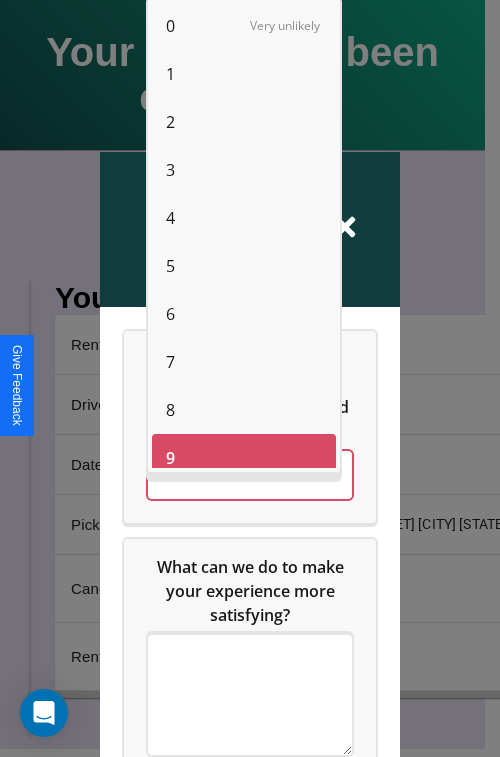 scroll, scrollTop: 14, scrollLeft: 0, axis: vertical 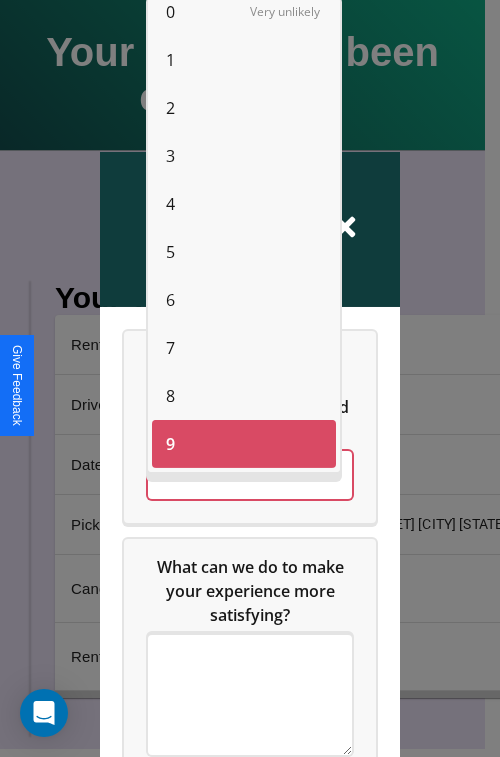click on "8" at bounding box center (170, 396) 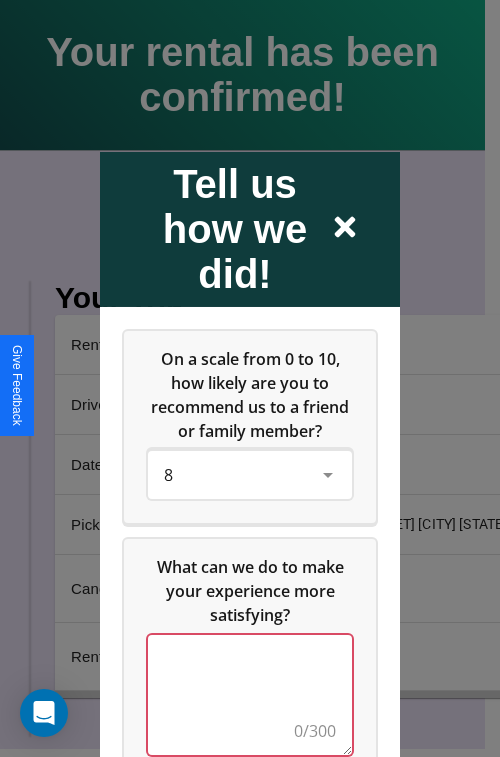 click at bounding box center (250, 694) 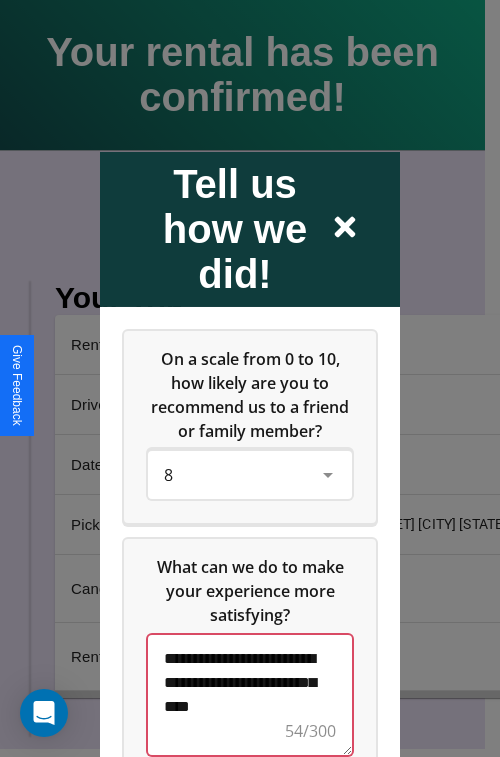 scroll, scrollTop: 5, scrollLeft: 0, axis: vertical 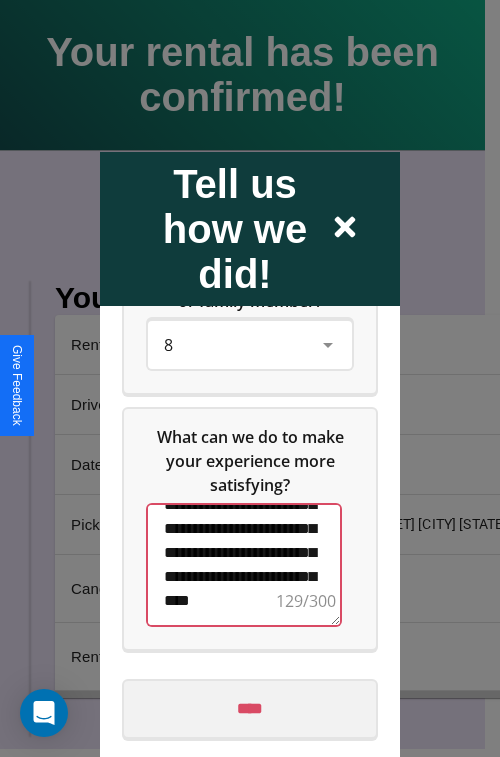 type on "**********" 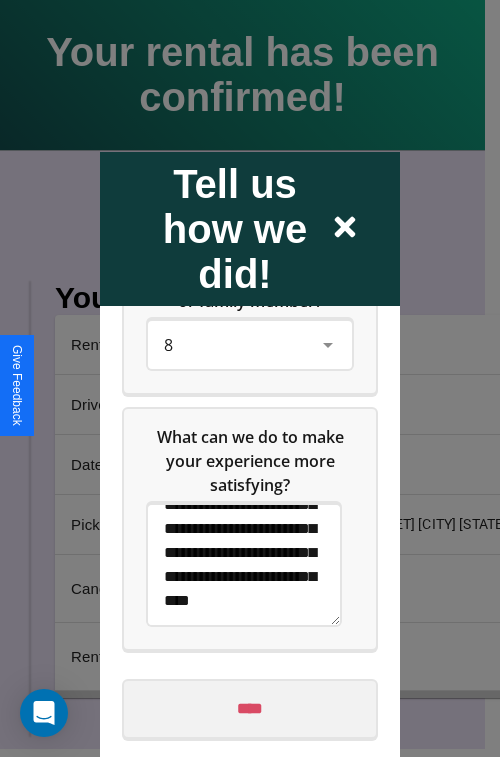 click on "****" at bounding box center (250, 708) 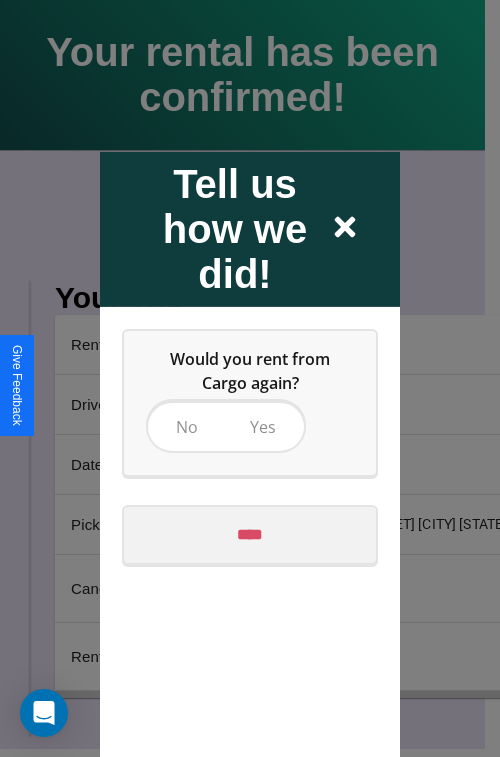 scroll, scrollTop: 0, scrollLeft: 0, axis: both 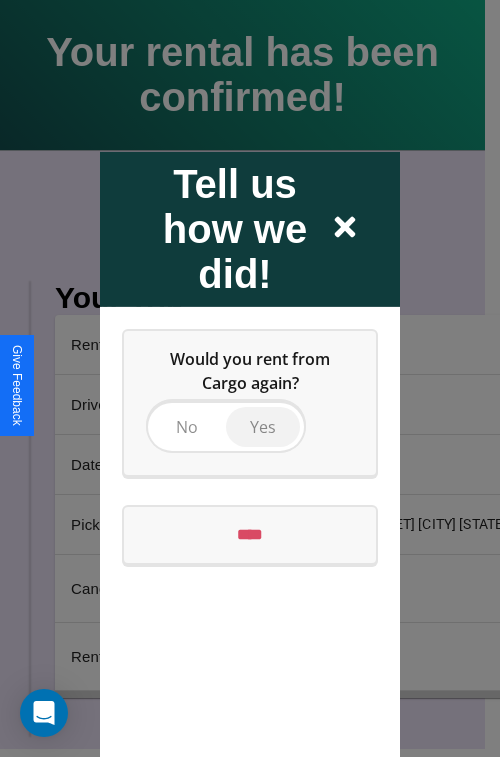 click on "Yes" at bounding box center [263, 426] 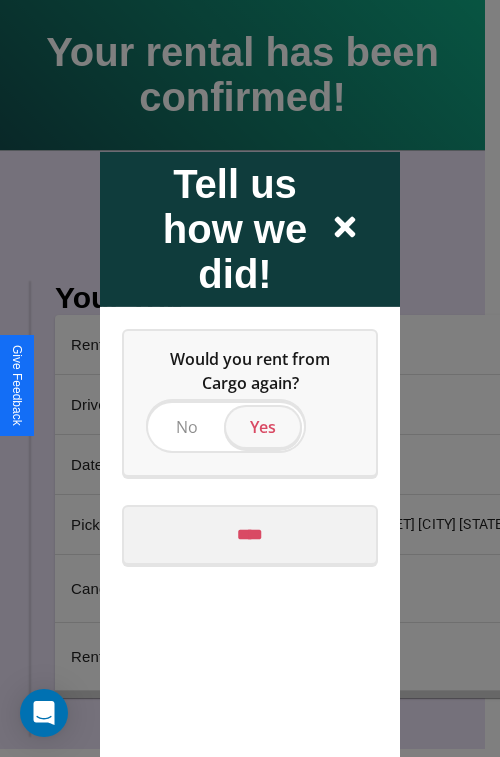 click on "****" at bounding box center (250, 534) 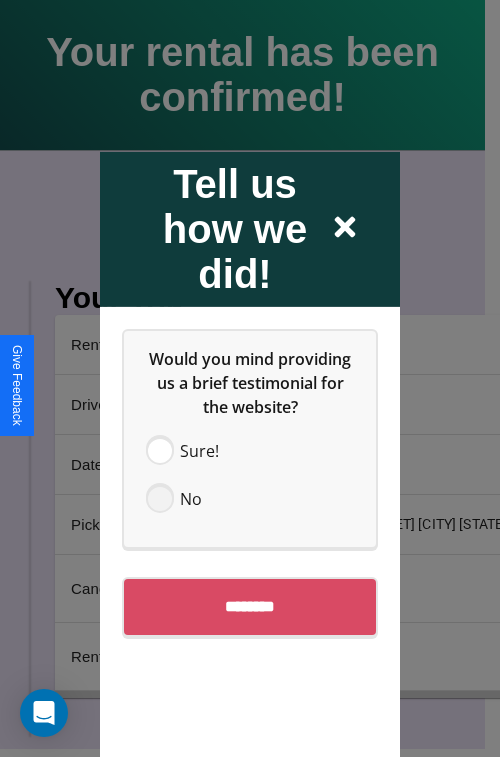 click at bounding box center [160, 498] 